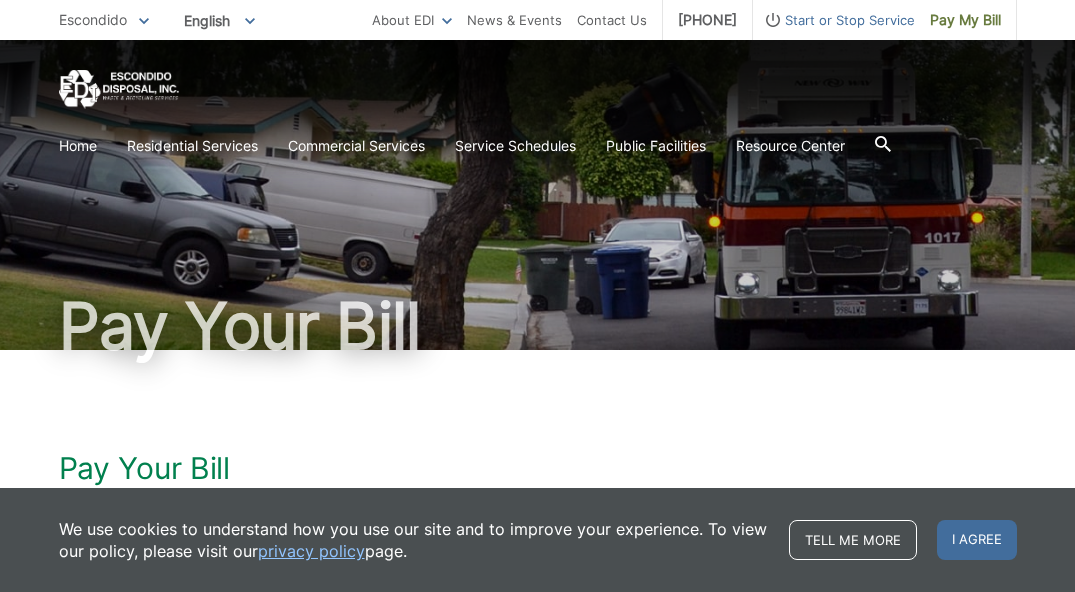 scroll, scrollTop: 0, scrollLeft: 0, axis: both 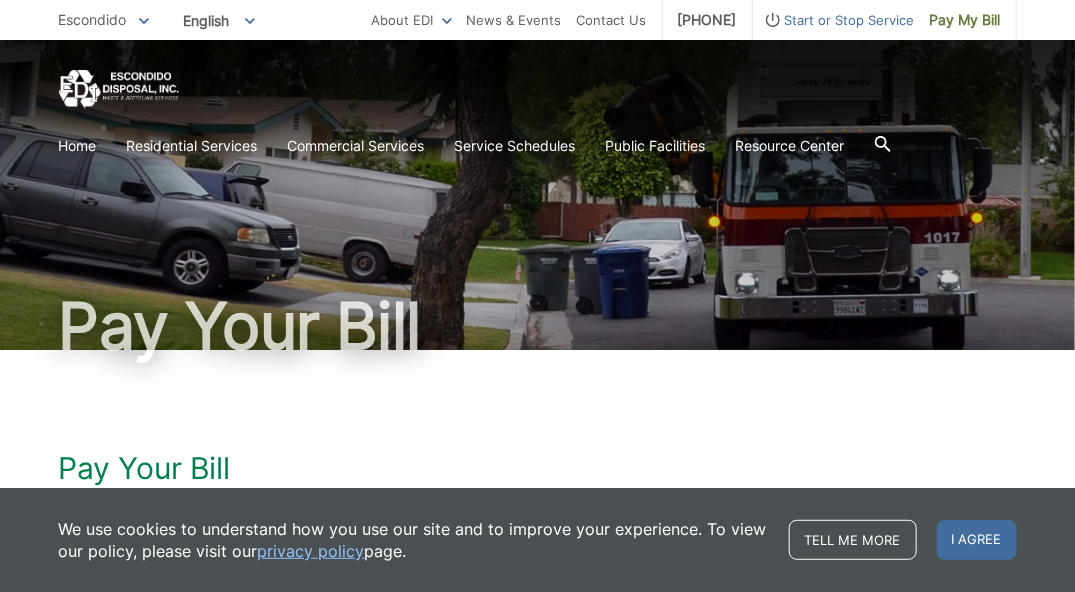 click on "Pay Your Bill
Click Here  to View, Pay, and Manage Your Bill Online
BILL PAYMENT OPTION ONLY APPLIES TO CUSTOMERS THAT DIRECTLY RECEIVE AN EDI INVOICE FOR SERVICE. CITY-BILLED CUSTOMERS DO NOT APPLY.
Make a One-time Payment or Schedule a One-time Payment
Set-up Auto-pay
Manage Stored Payments
Go Paperless
View Payment and Billing History
*   Requires a One-time Registration (or Online Account Set-up to Create Your Username and Password)
- OR -
Click Here  to Make a One-time Payment Only Online
Make a One-time Payment Only
*   DOES NOT Require a One-time Registration (or Online Account Set-up)" at bounding box center [538, 789] 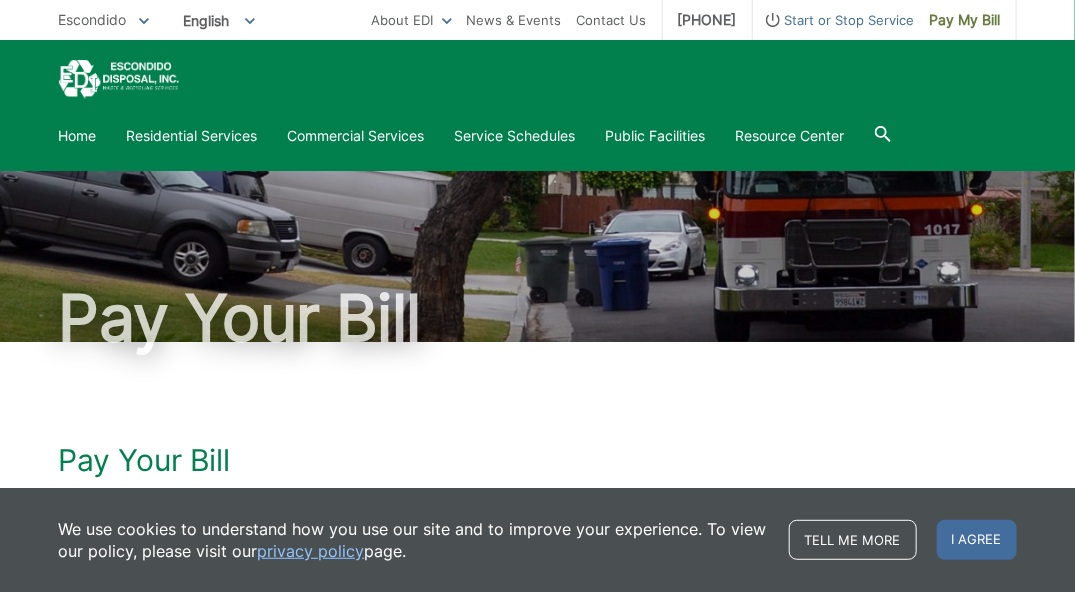 scroll, scrollTop: 0, scrollLeft: 0, axis: both 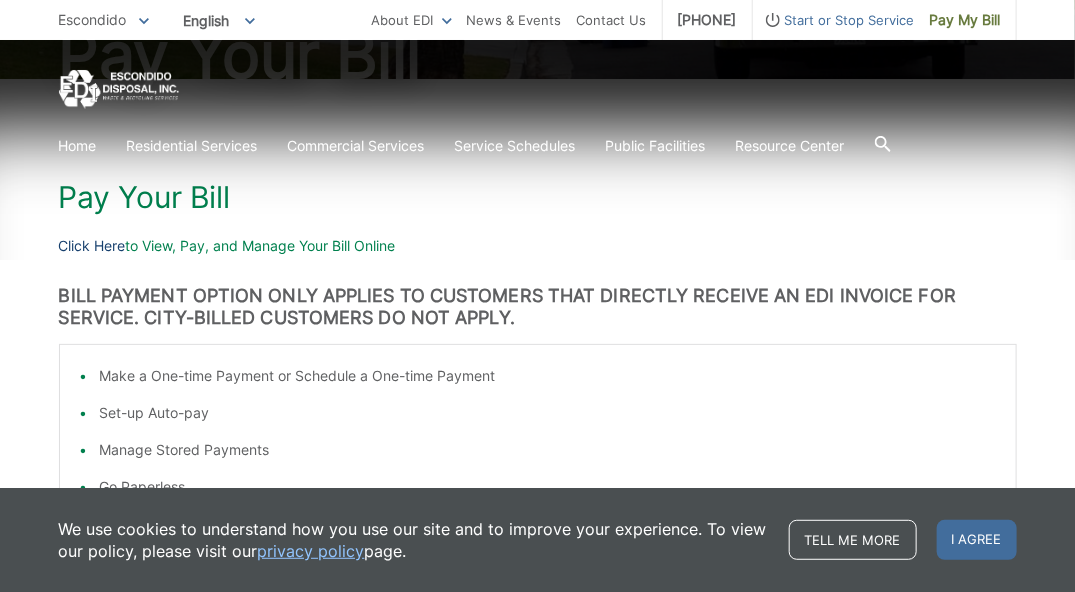 click on "Click Here" at bounding box center (92, 246) 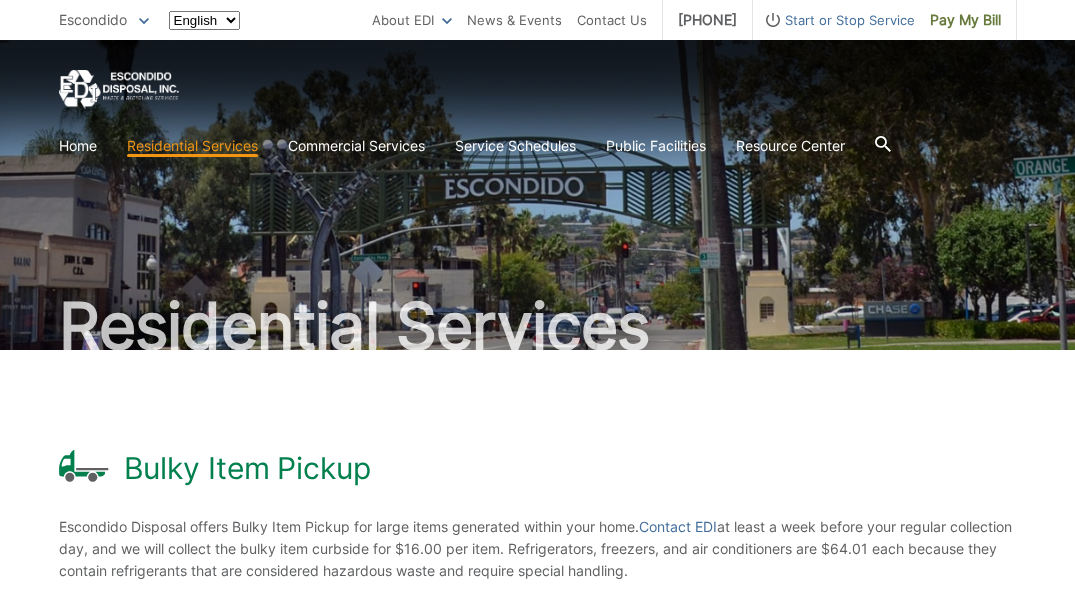 scroll, scrollTop: 0, scrollLeft: 0, axis: both 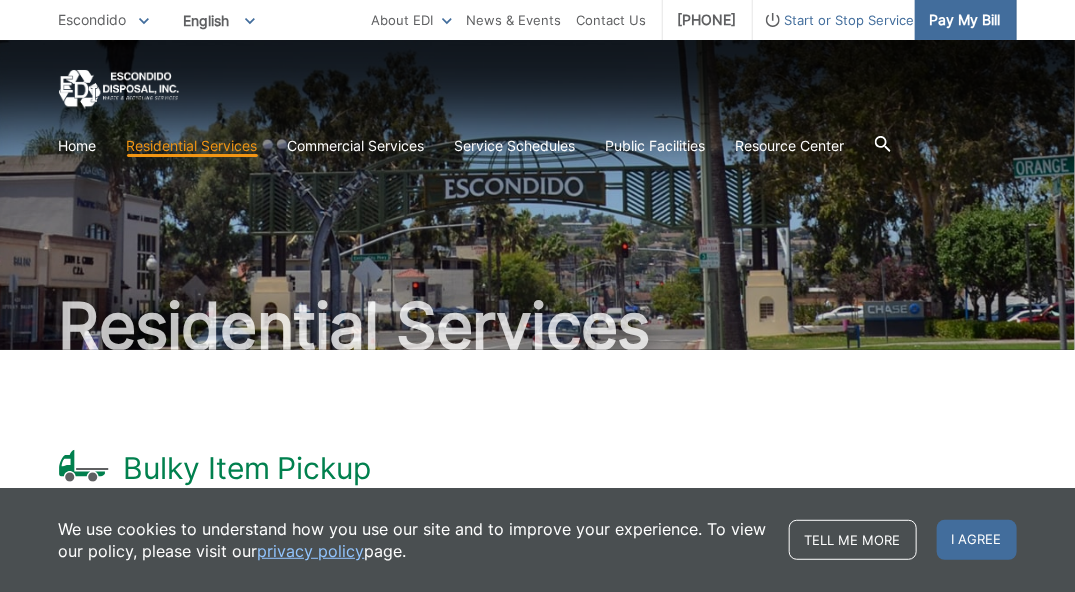click on "Pay My Bill" at bounding box center (965, 20) 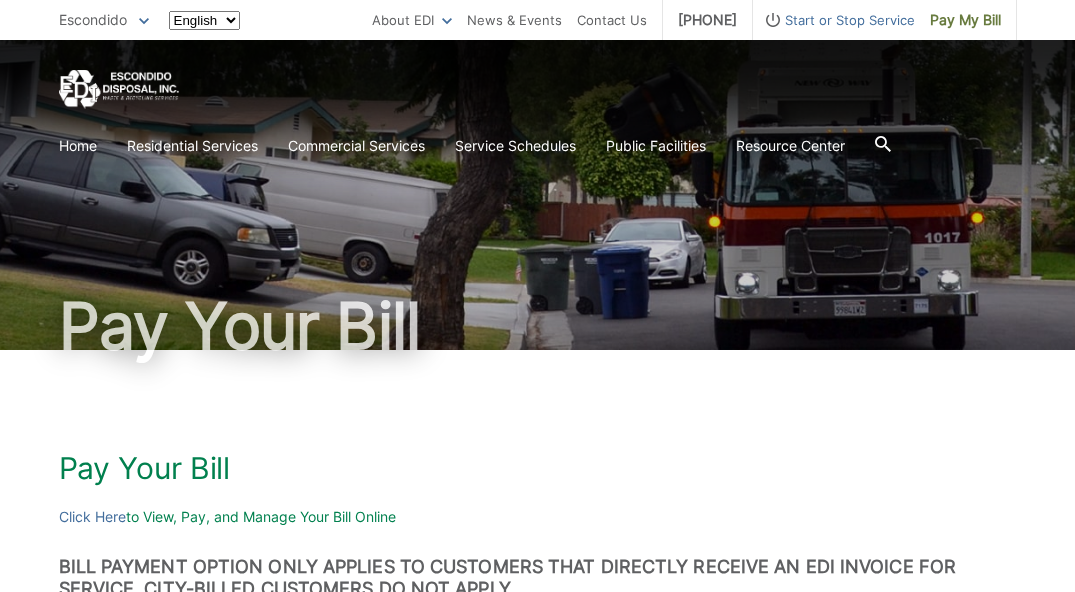 scroll, scrollTop: 0, scrollLeft: 0, axis: both 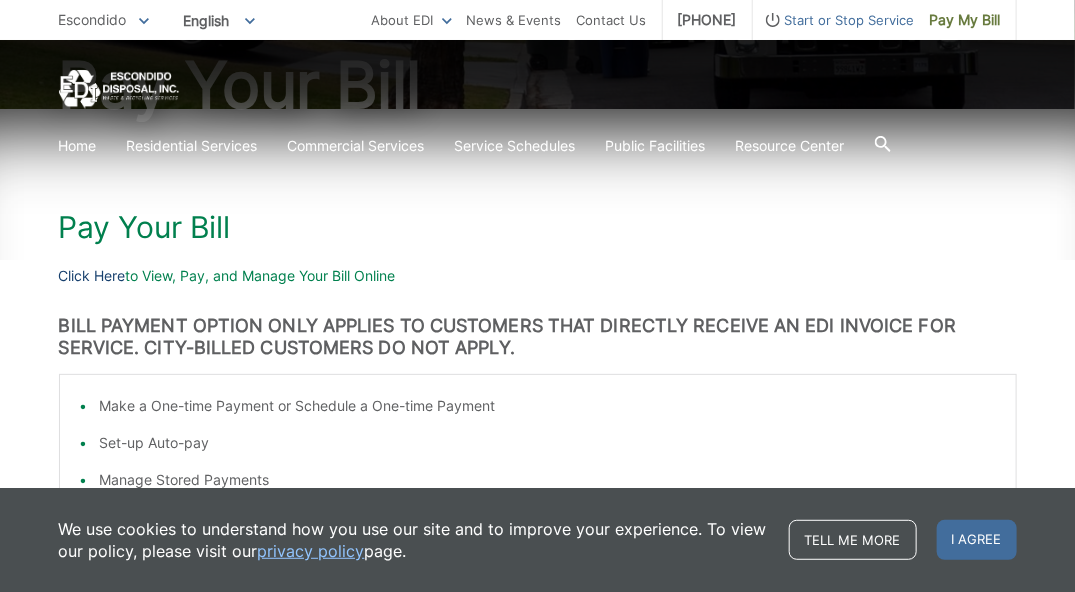 click on "Click Here" at bounding box center (92, 276) 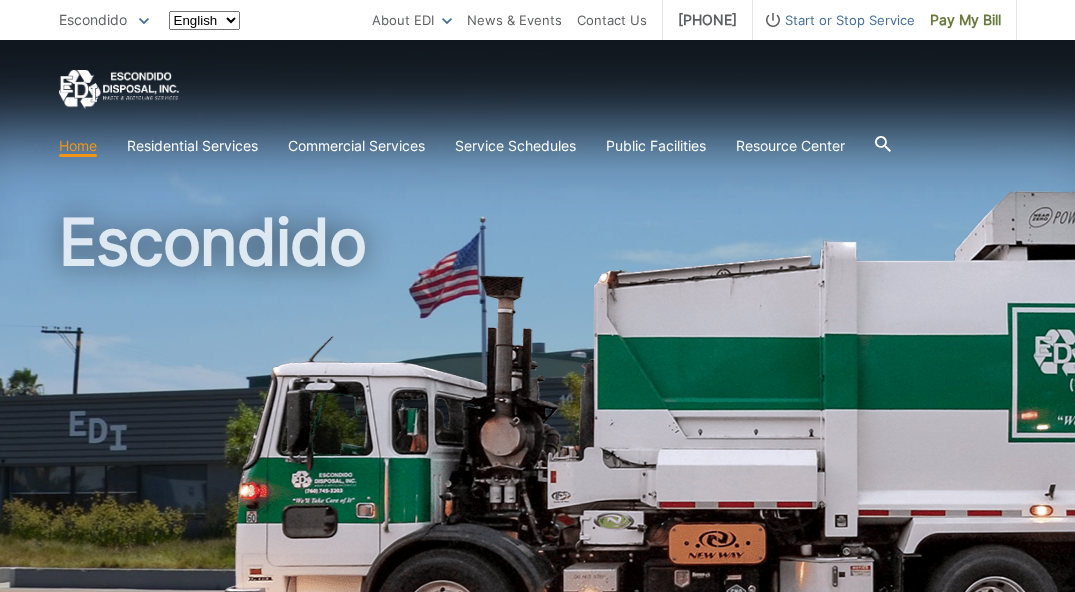 scroll, scrollTop: 0, scrollLeft: 0, axis: both 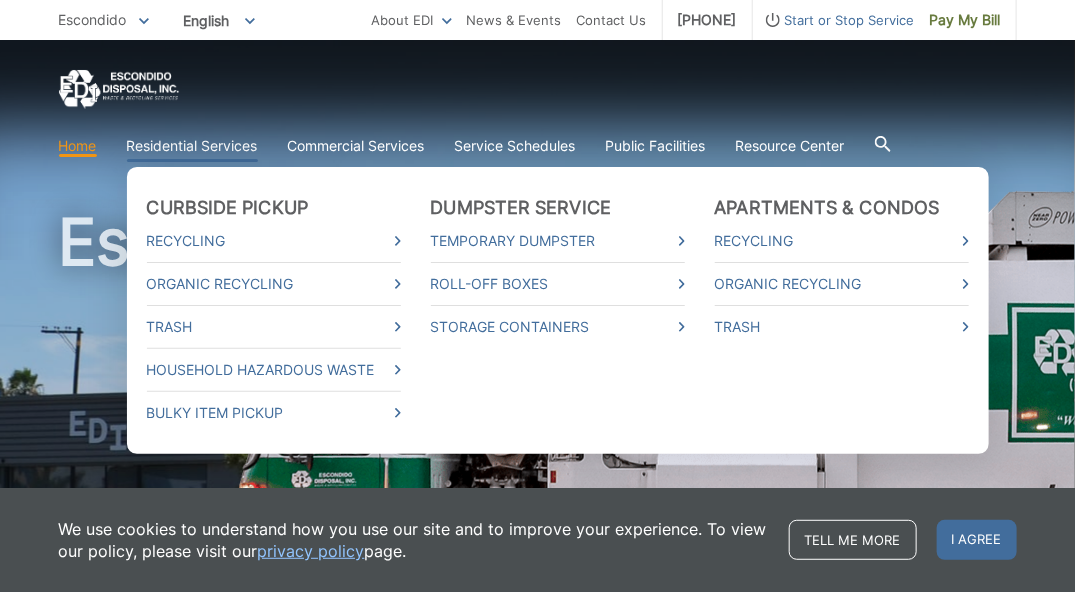 click on "Residential Services" at bounding box center [192, 146] 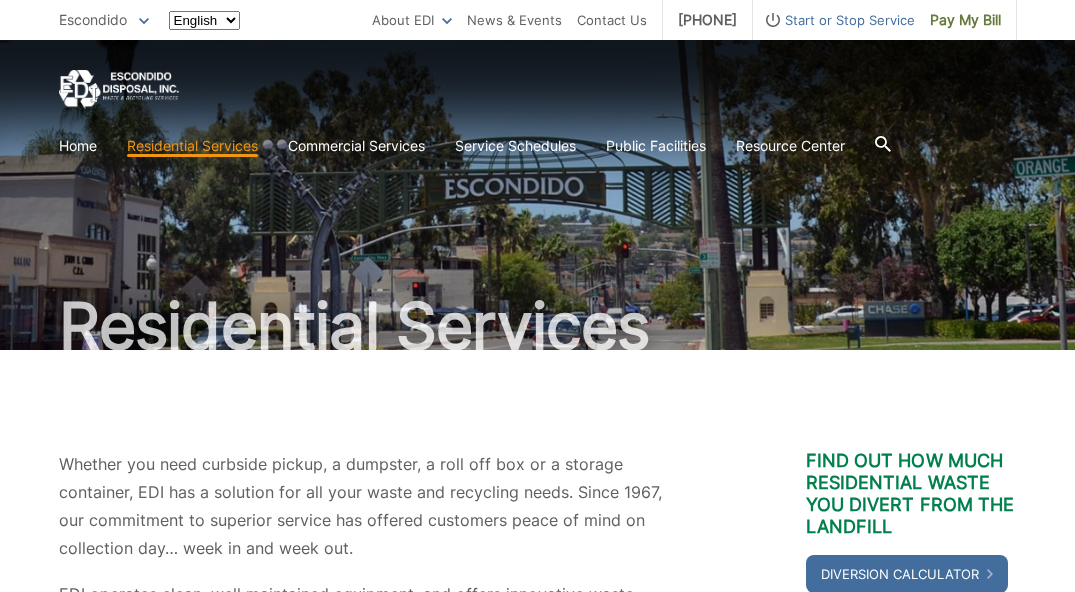 scroll, scrollTop: 0, scrollLeft: 0, axis: both 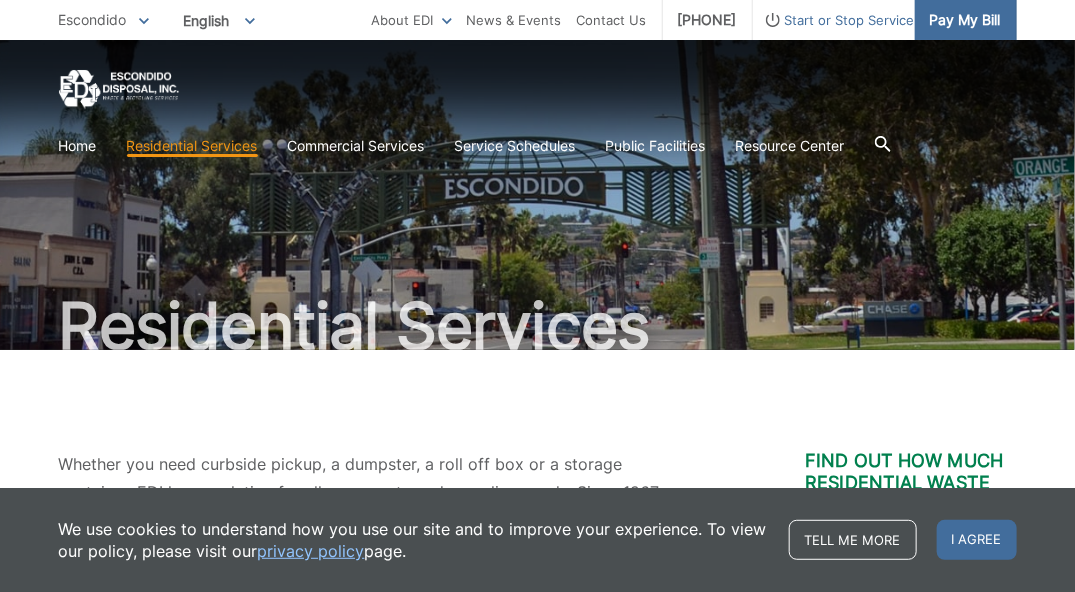 click on "Pay My Bill" at bounding box center (965, 20) 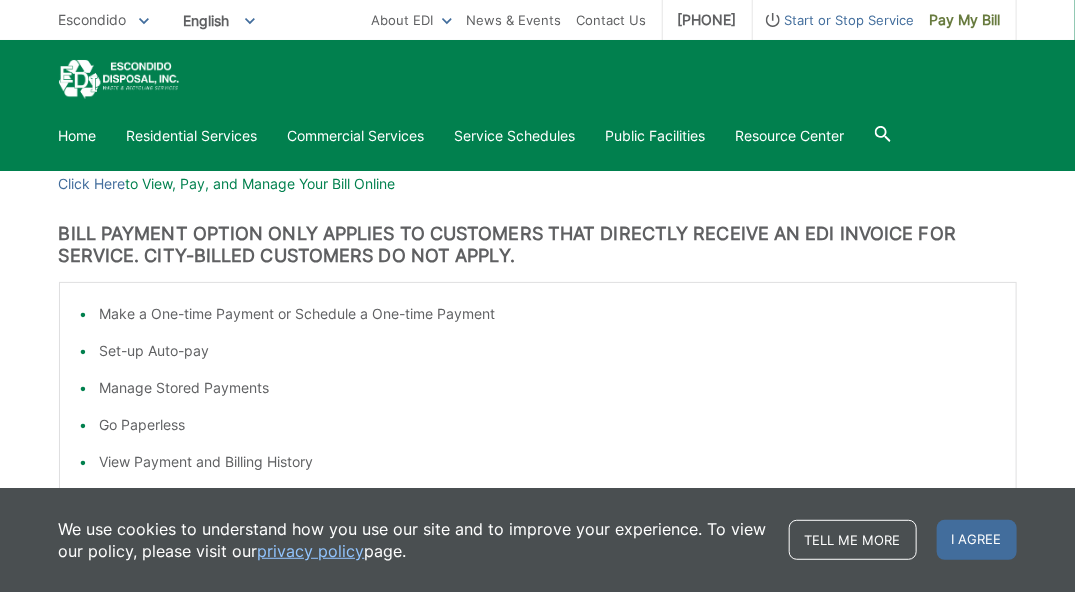 scroll, scrollTop: 0, scrollLeft: 0, axis: both 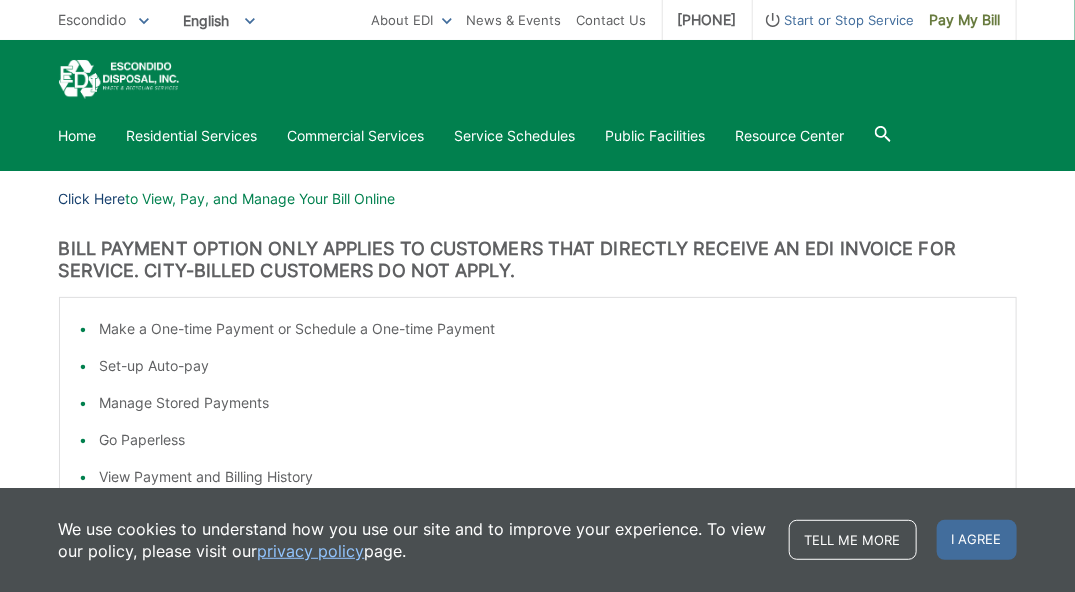 click on "Click Here" at bounding box center (92, 199) 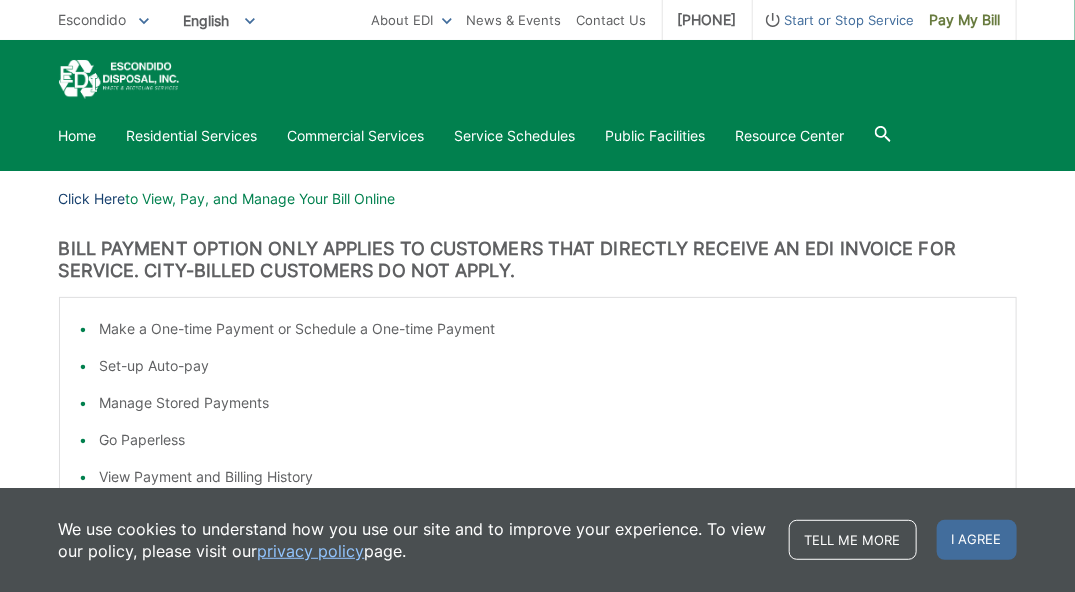 click on "Click Here" at bounding box center [92, 199] 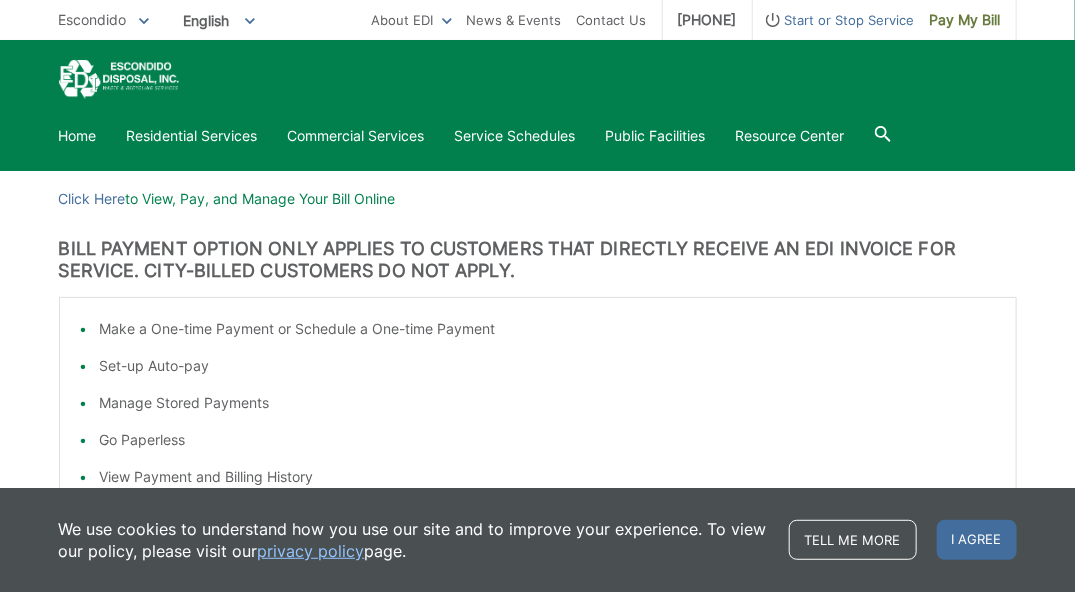 click on "Set-up Auto-pay" at bounding box center (548, 366) 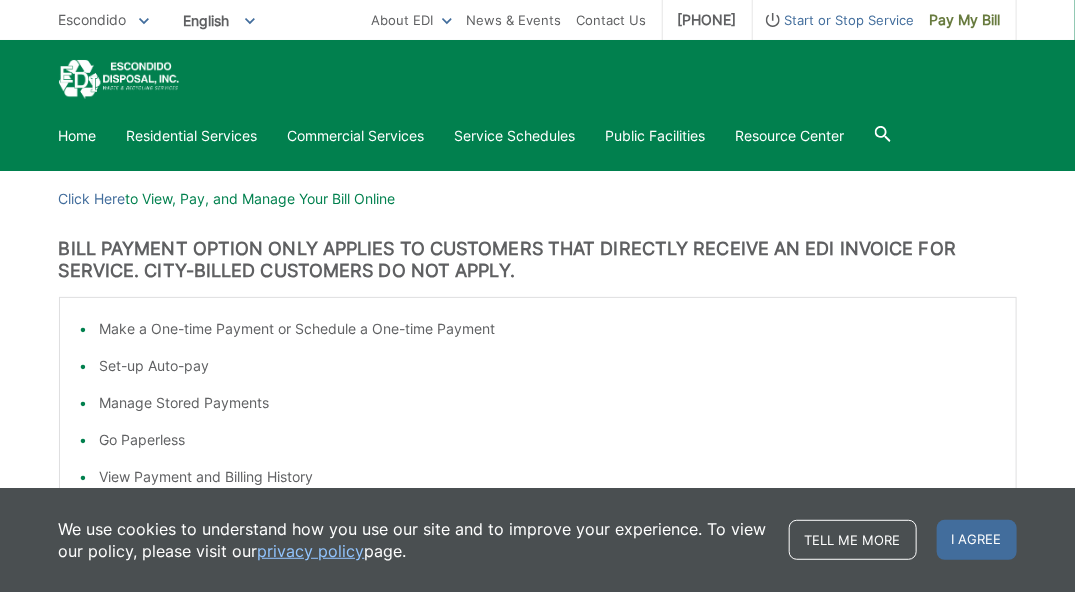 click on "Make a One-time Payment or Schedule a One-time Payment" at bounding box center [548, 329] 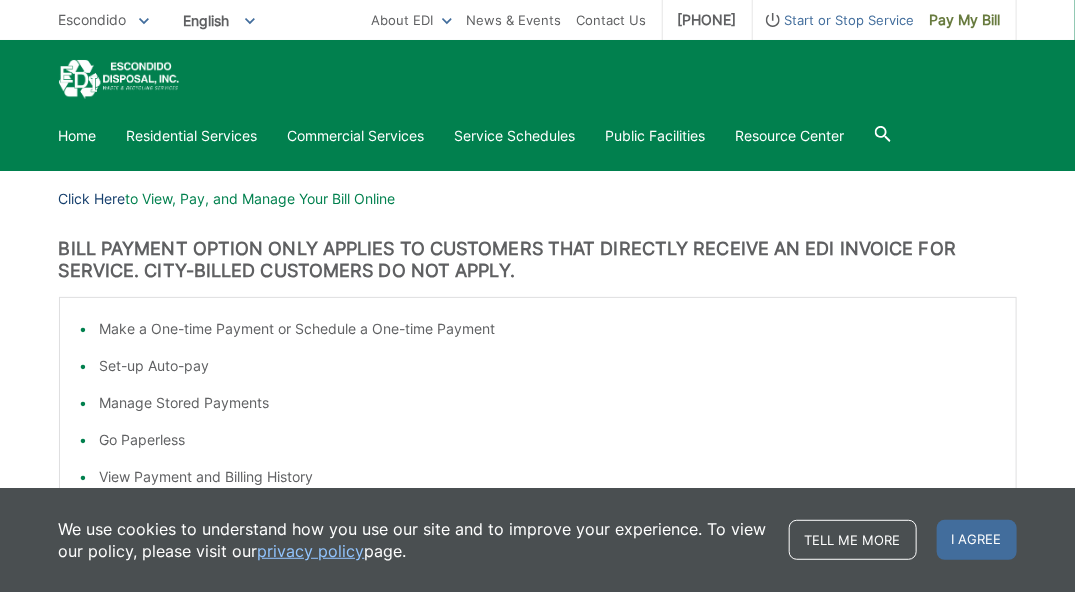 click on "Click Here" at bounding box center [92, 199] 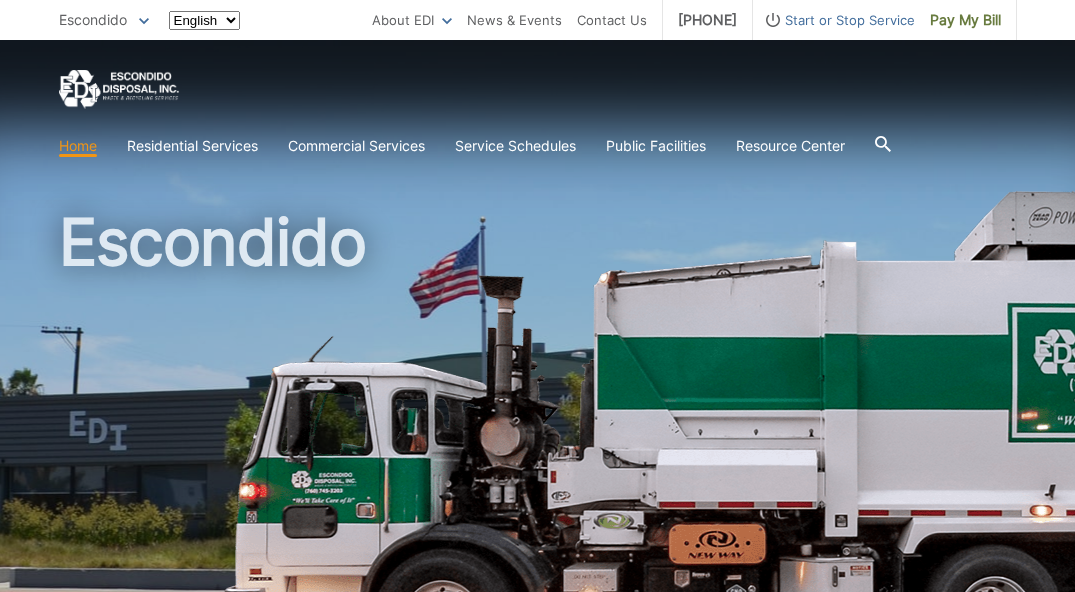 scroll, scrollTop: 0, scrollLeft: 0, axis: both 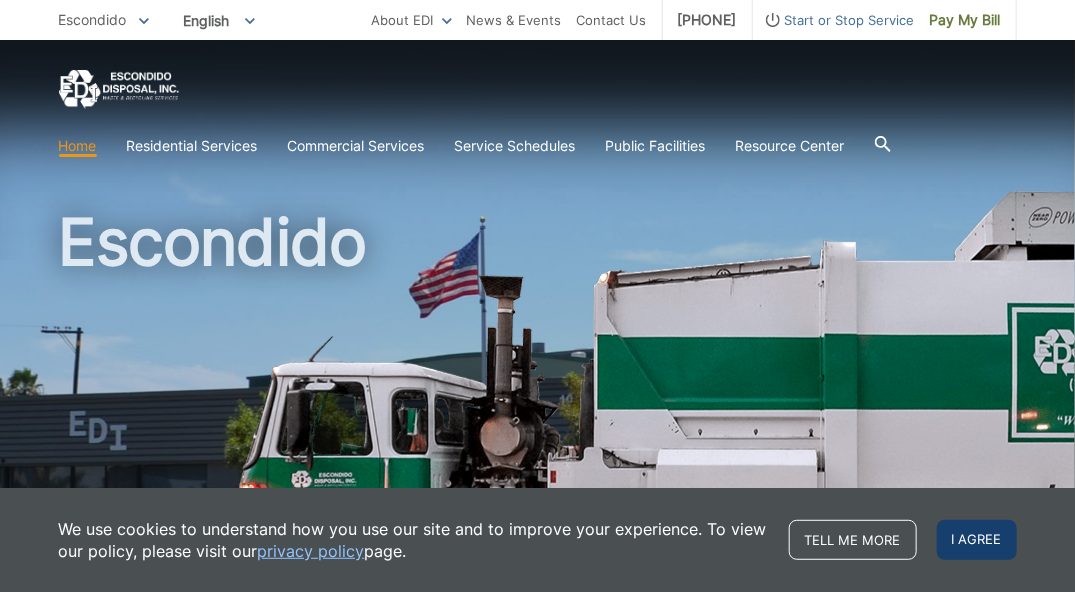 click on "I agree" at bounding box center [977, 540] 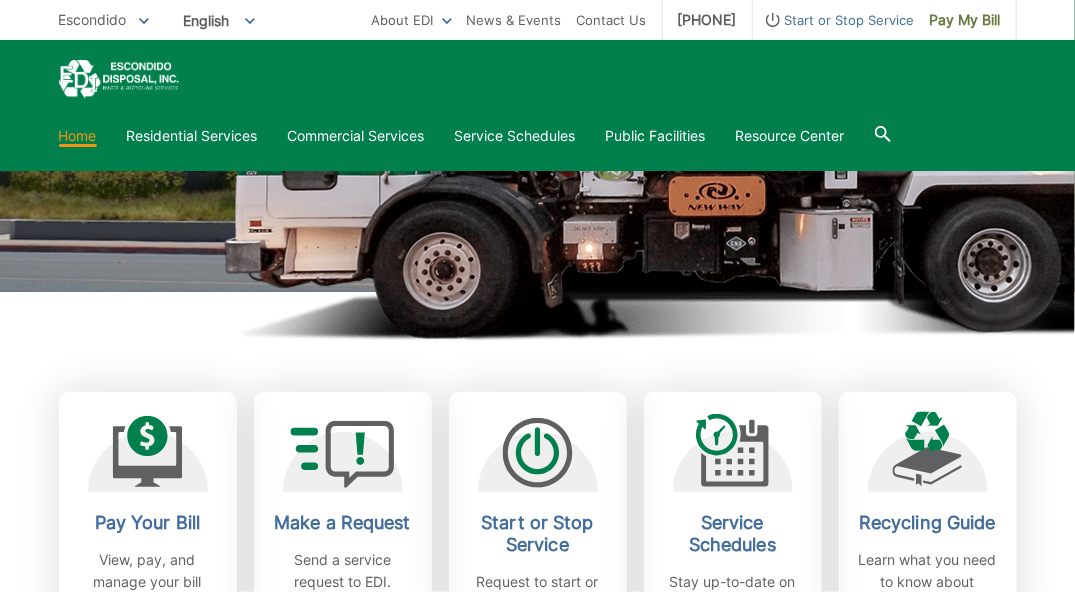 scroll, scrollTop: 333, scrollLeft: 0, axis: vertical 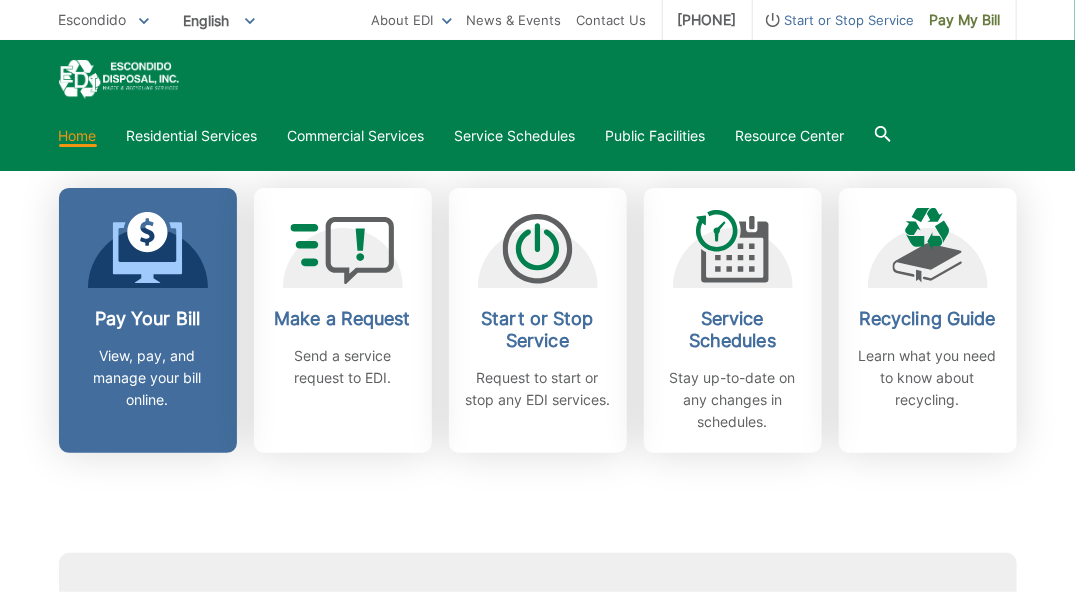 click on "Pay Your Bill" at bounding box center (148, 319) 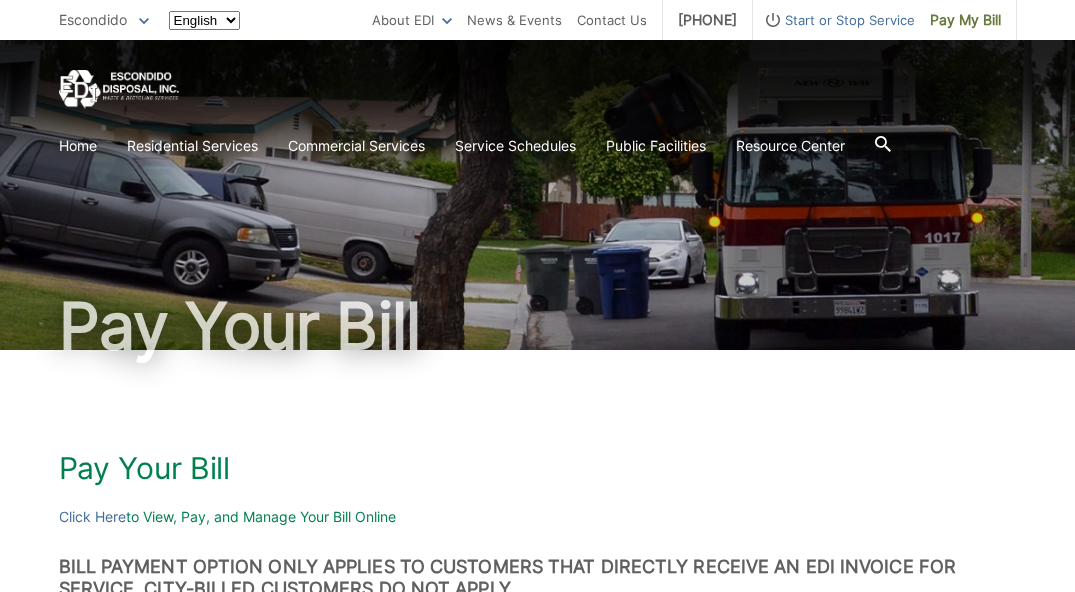 scroll, scrollTop: 0, scrollLeft: 0, axis: both 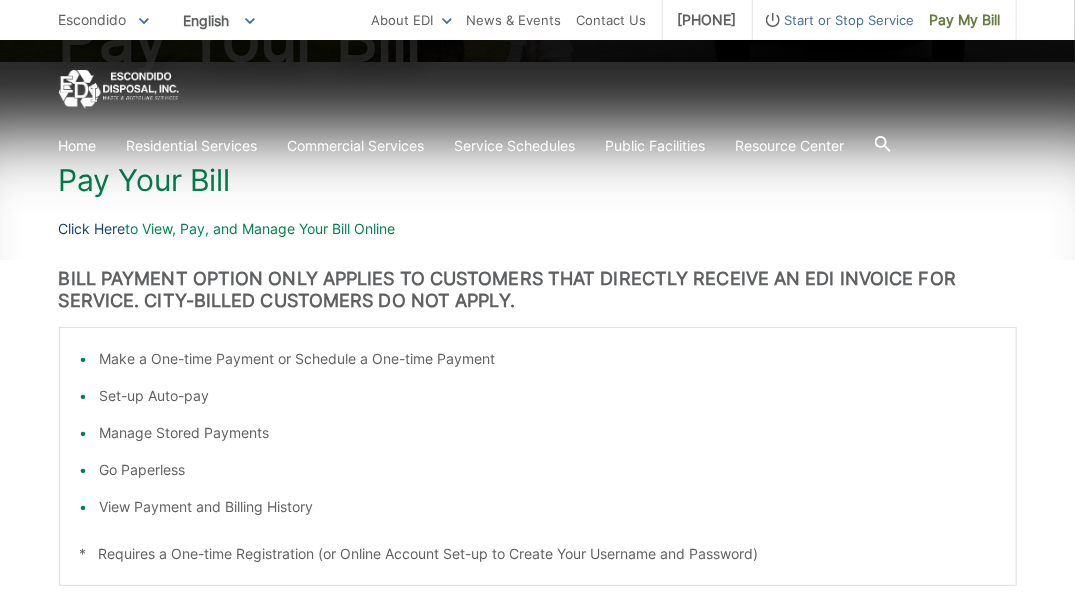 click on "Click Here" at bounding box center (92, 229) 